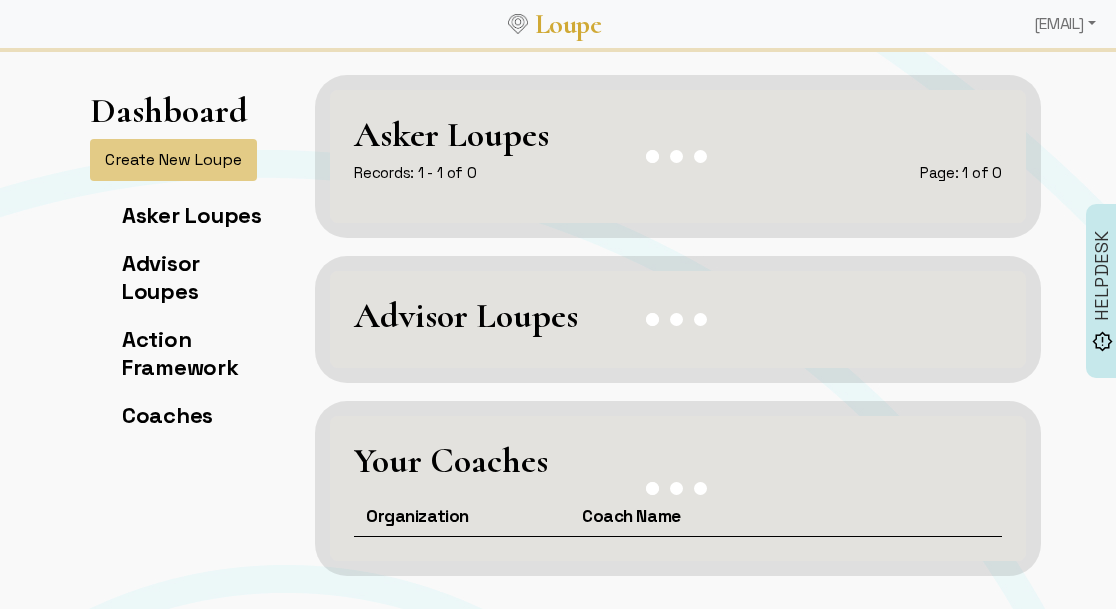scroll, scrollTop: 0, scrollLeft: 0, axis: both 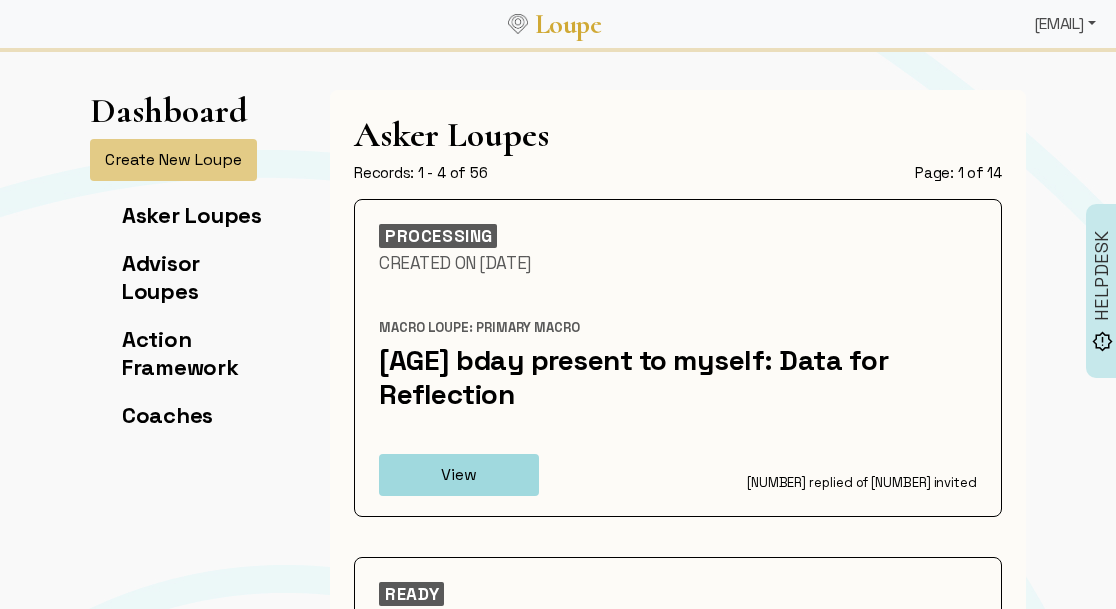 click on "[EMAIL]" at bounding box center [1065, 24] 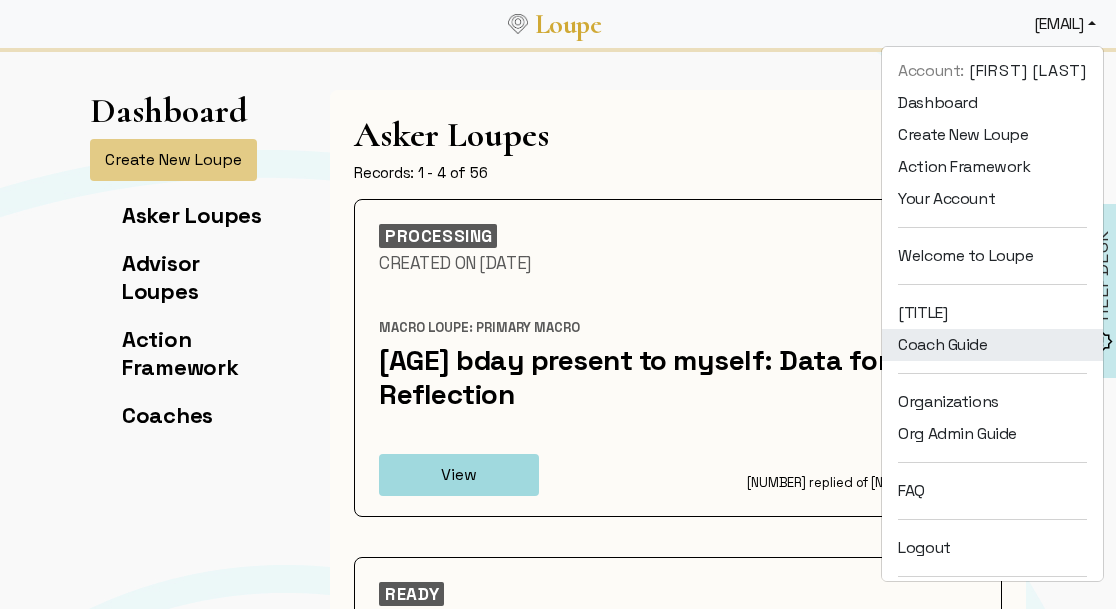 scroll, scrollTop: 46, scrollLeft: 0, axis: vertical 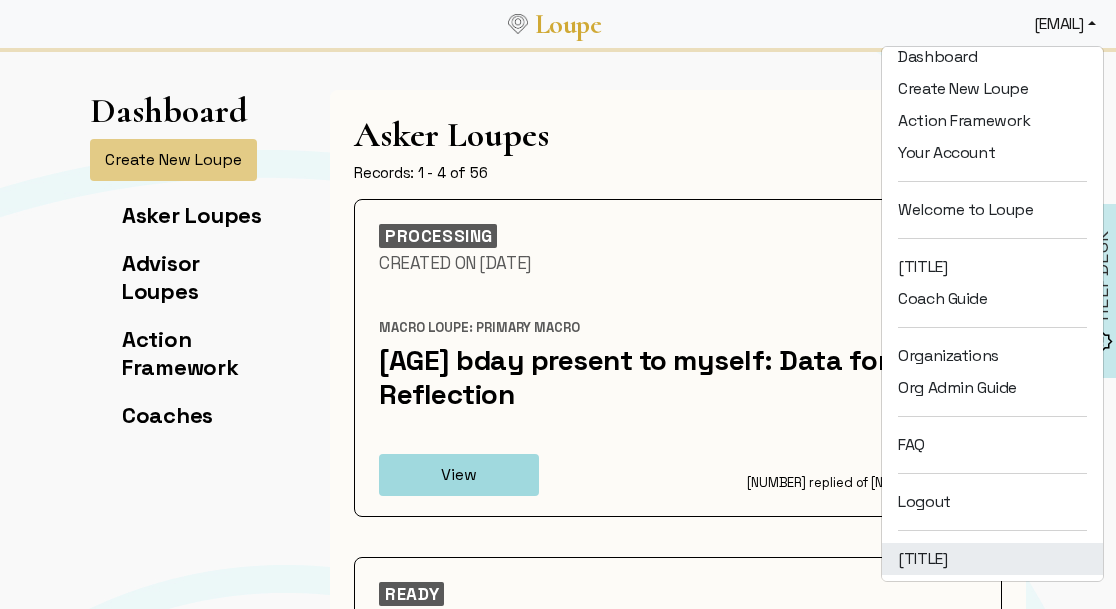 click on "[TITLE]" at bounding box center [992, 559] 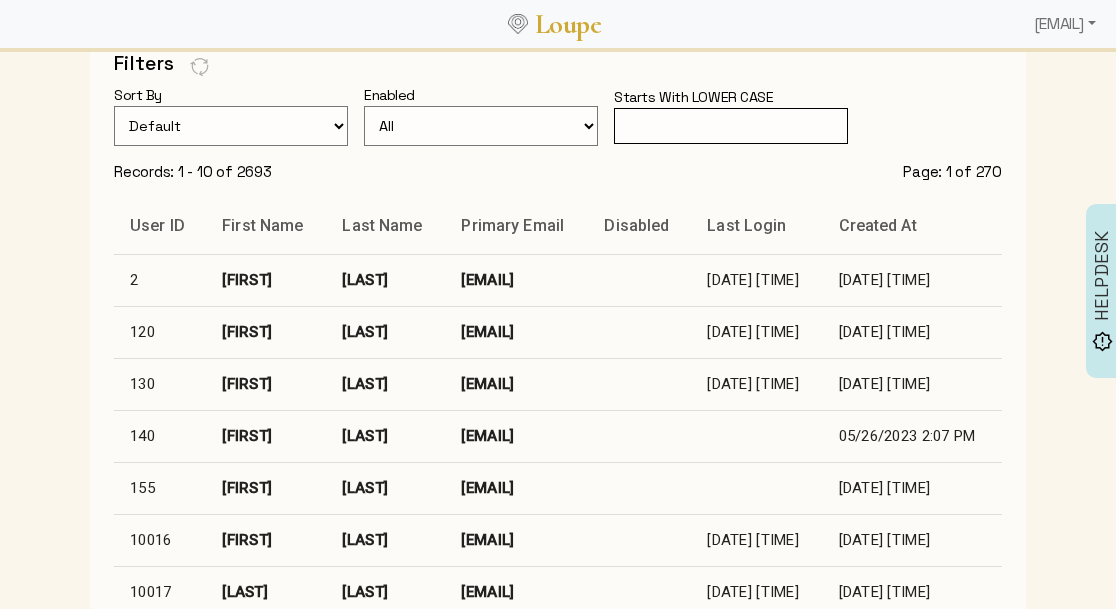 scroll, scrollTop: 136, scrollLeft: 0, axis: vertical 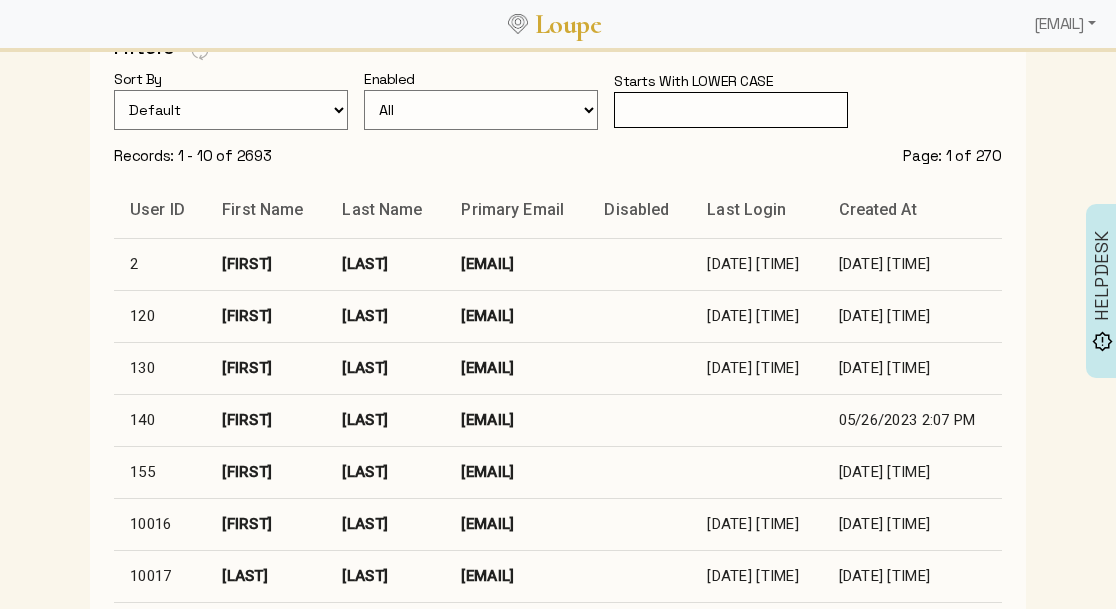 click at bounding box center (731, 110) 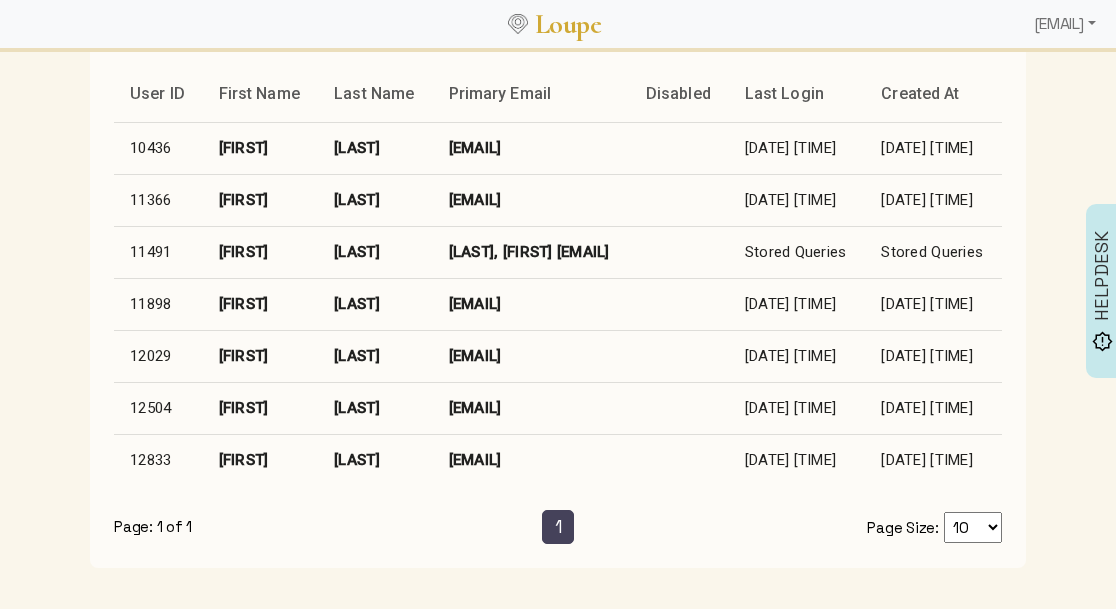 scroll, scrollTop: 256, scrollLeft: 0, axis: vertical 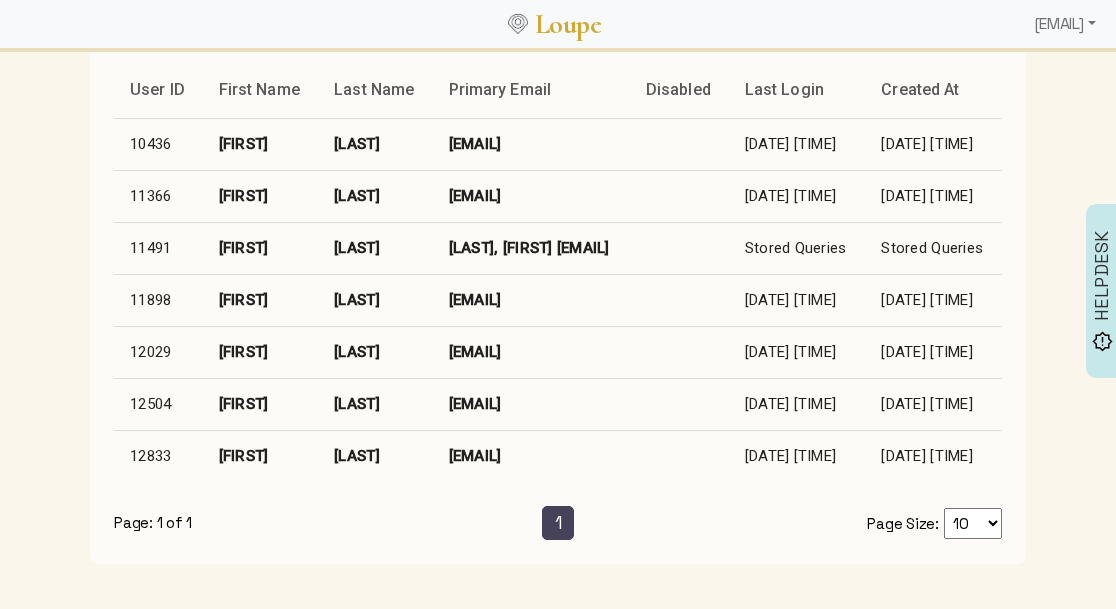 type on "[FIRST]" 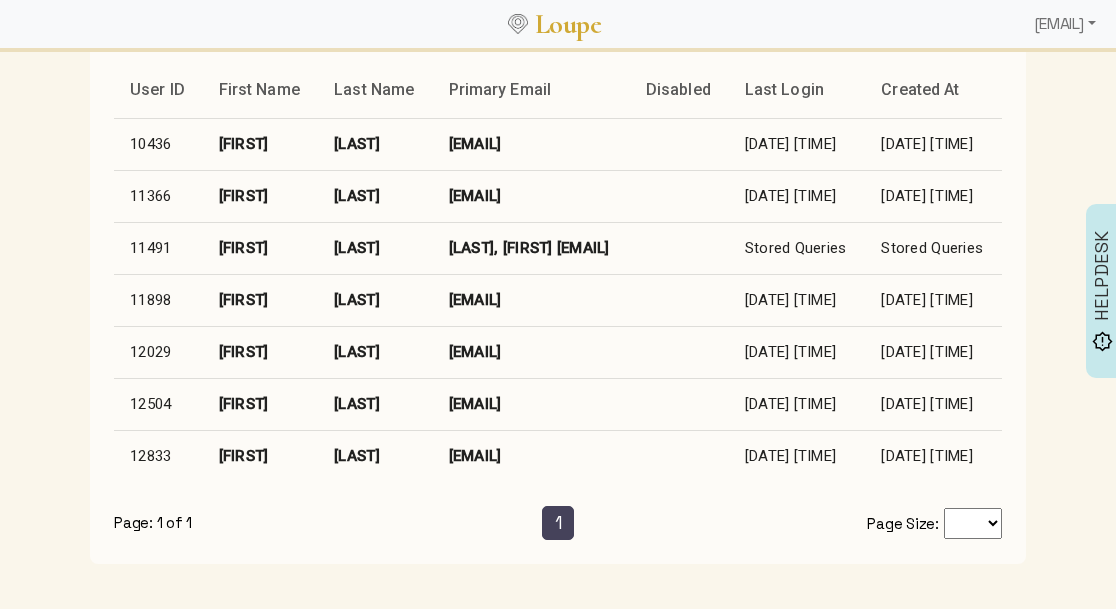 scroll, scrollTop: 0, scrollLeft: 0, axis: both 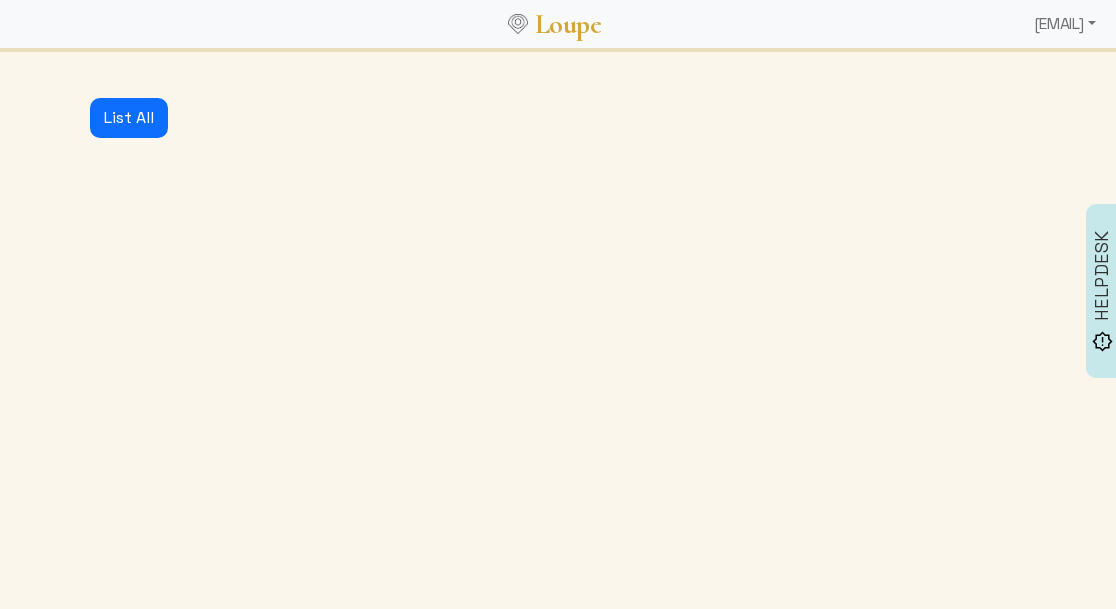 select 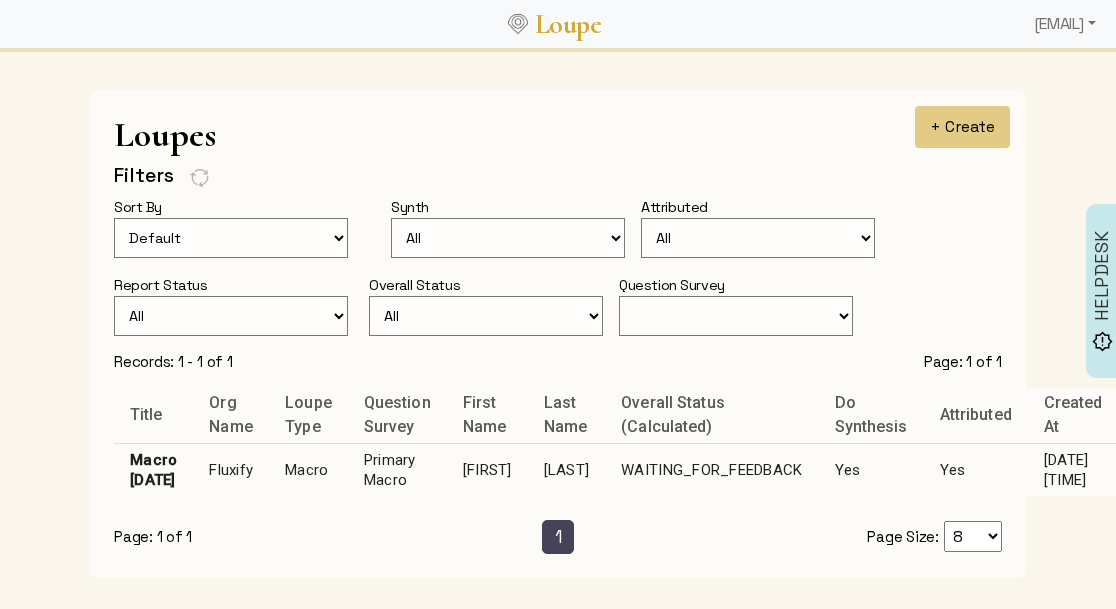 scroll, scrollTop: 1304, scrollLeft: 0, axis: vertical 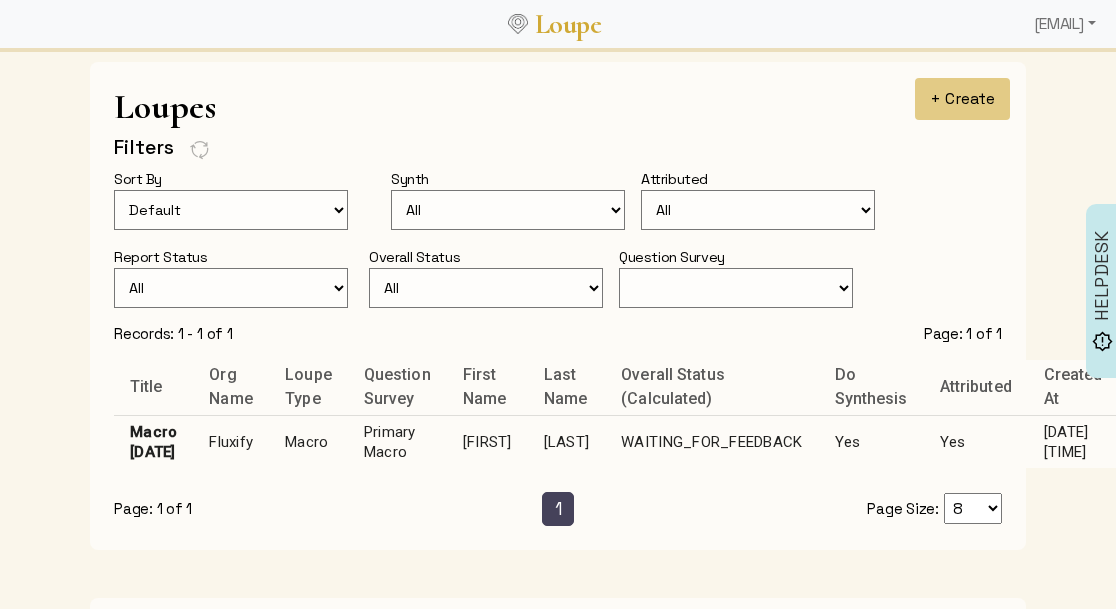 click on "Macro" 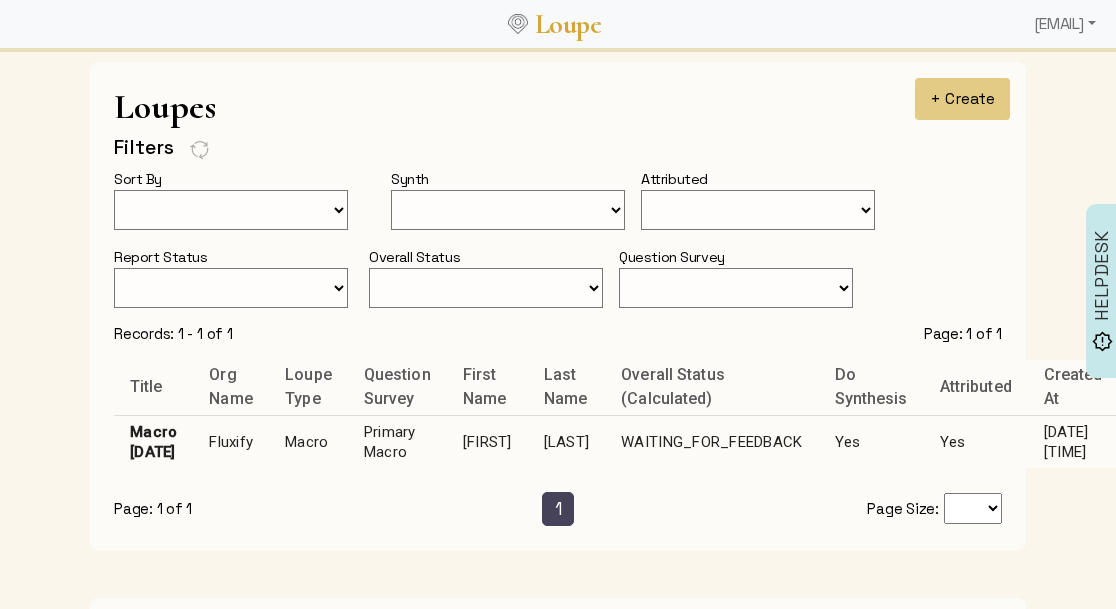 scroll, scrollTop: 0, scrollLeft: 0, axis: both 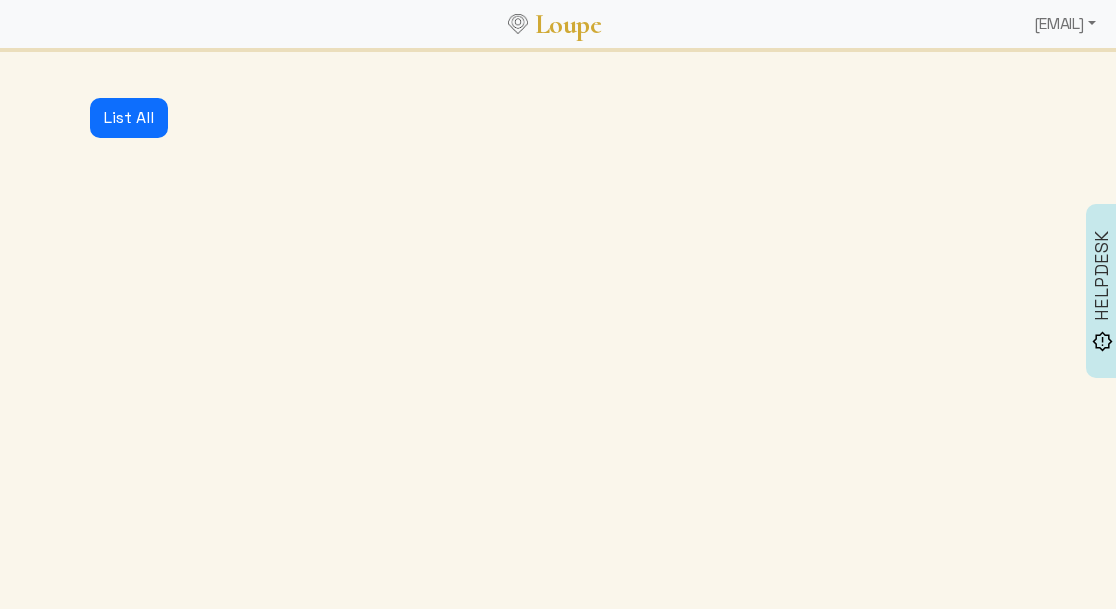 select on "3001" 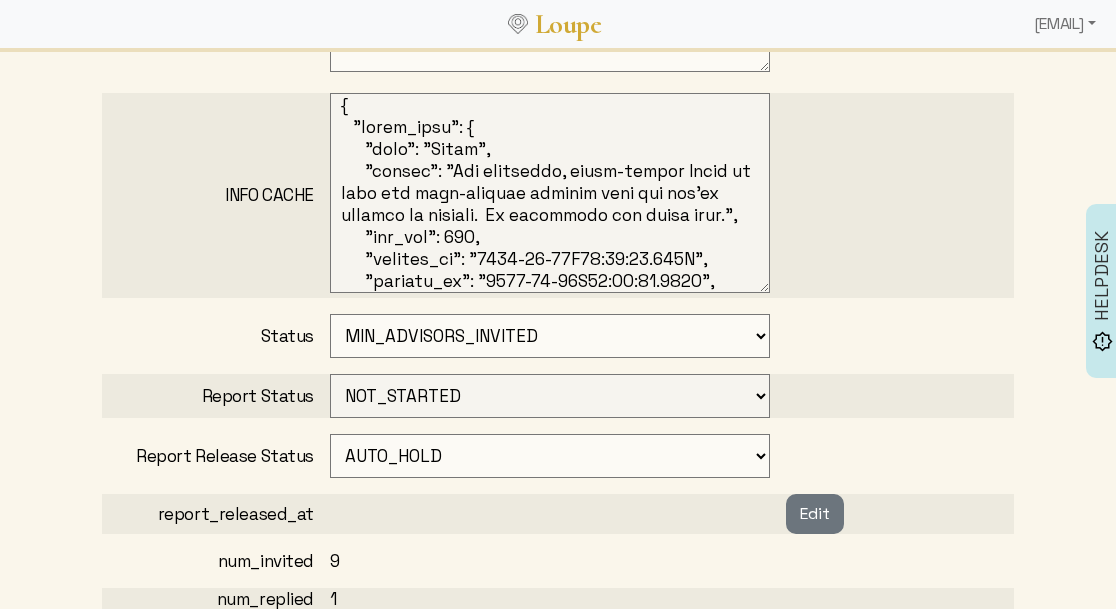 scroll, scrollTop: 0, scrollLeft: 0, axis: both 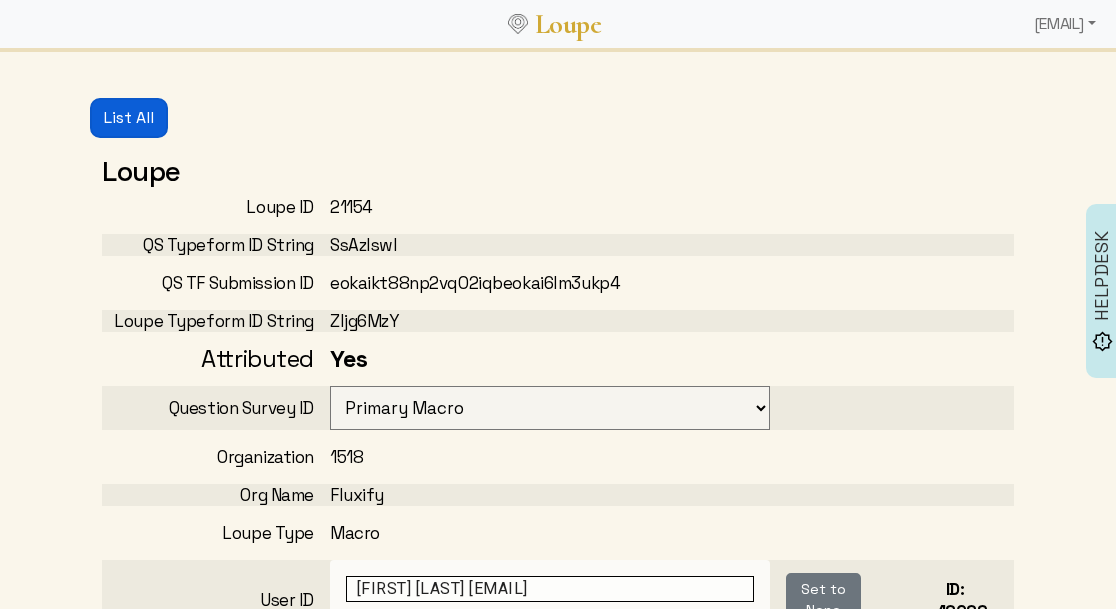 click on "List All" 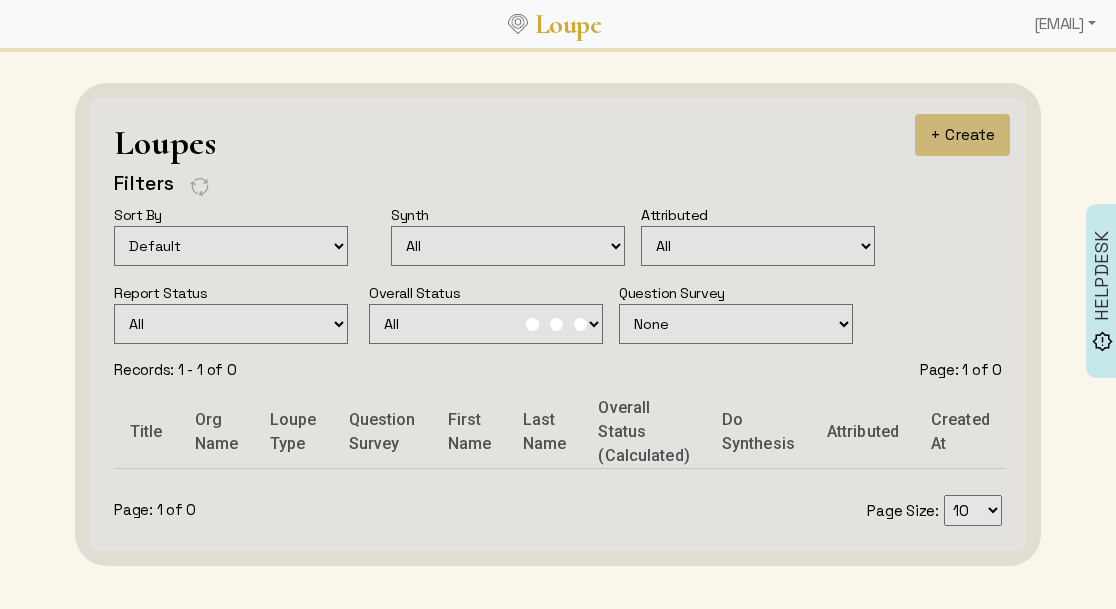 select 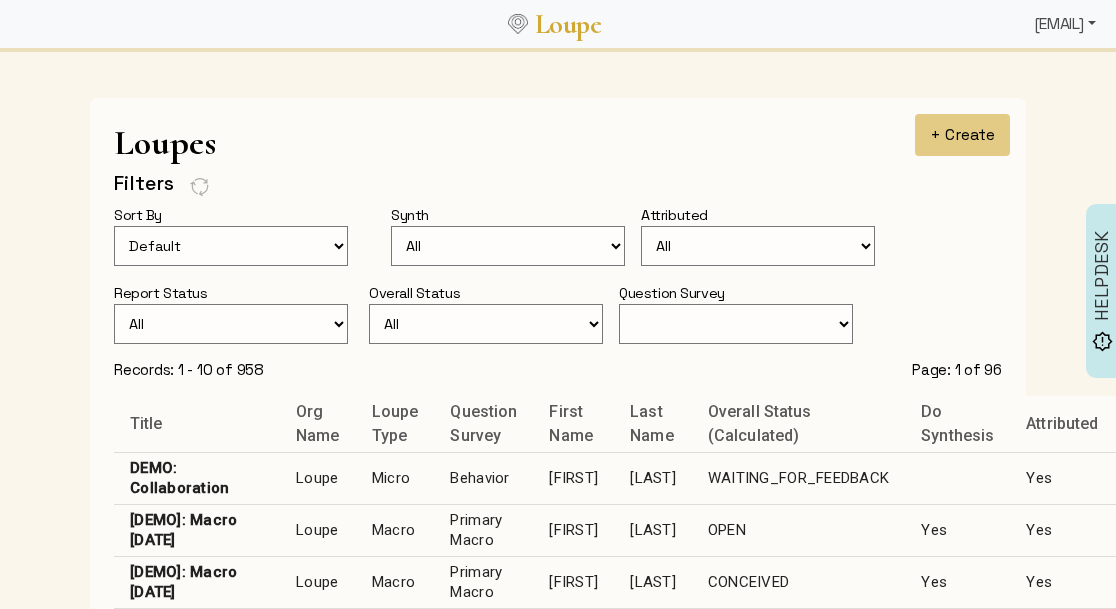 click on "[EMAIL]" at bounding box center [1065, 24] 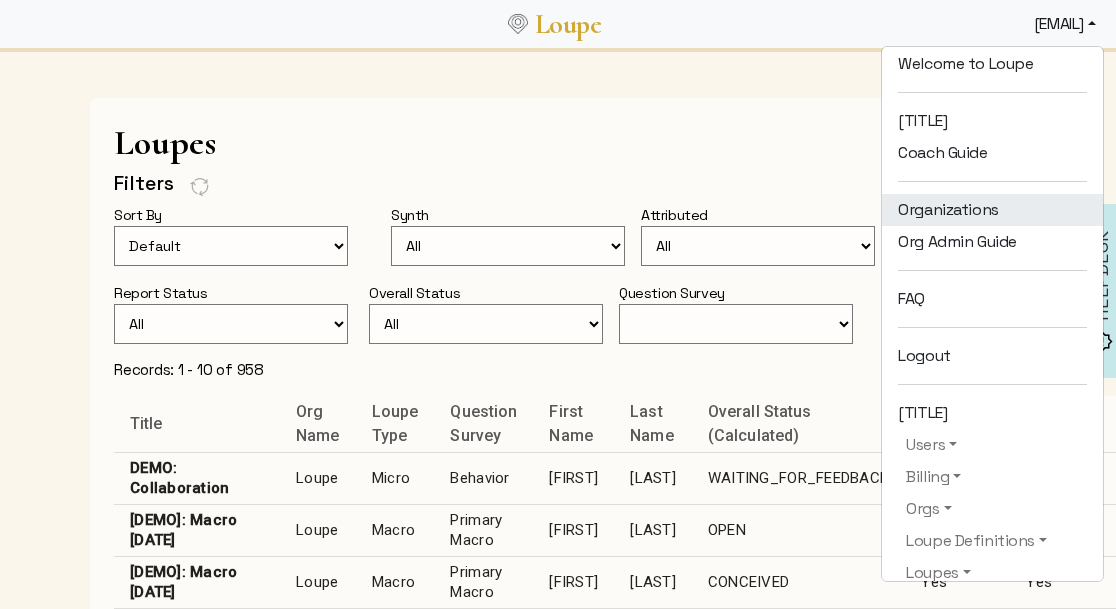 scroll, scrollTop: 220, scrollLeft: 0, axis: vertical 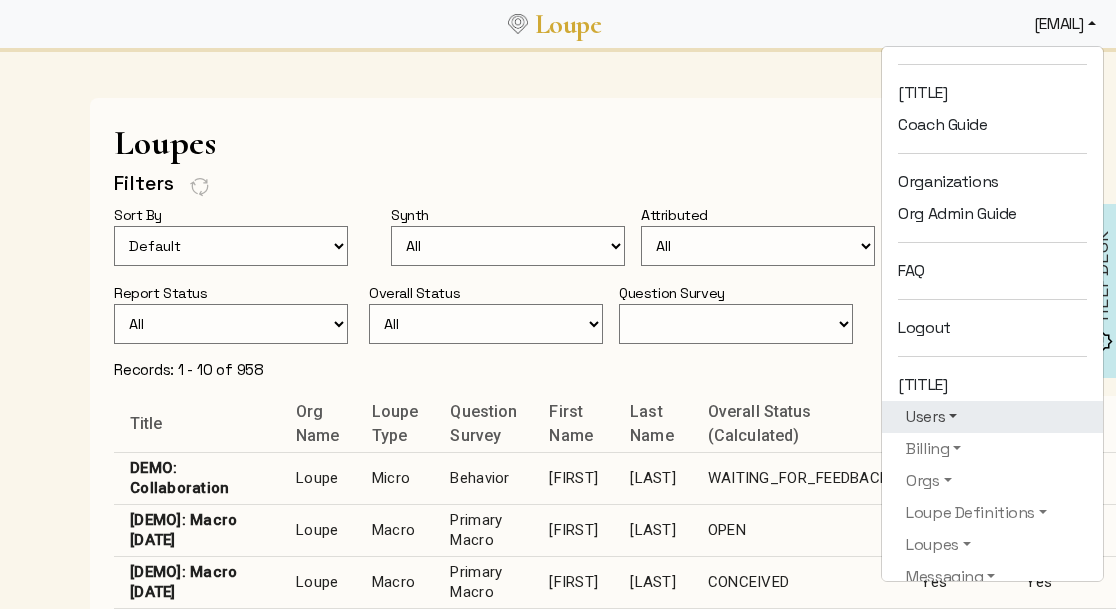 click on "Users" at bounding box center [992, 417] 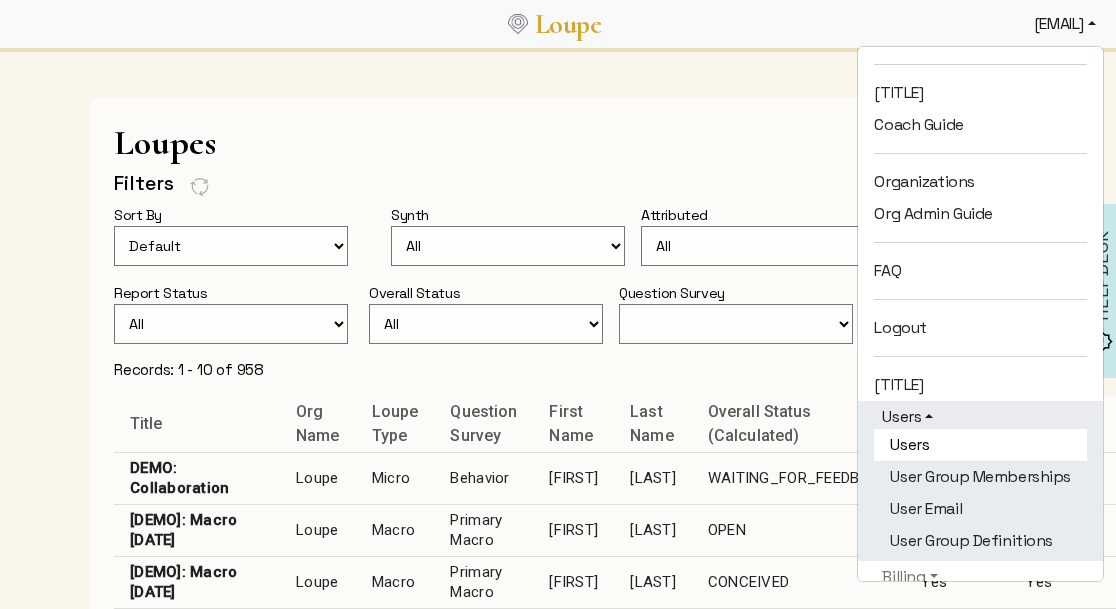click on "Users" at bounding box center (980, 445) 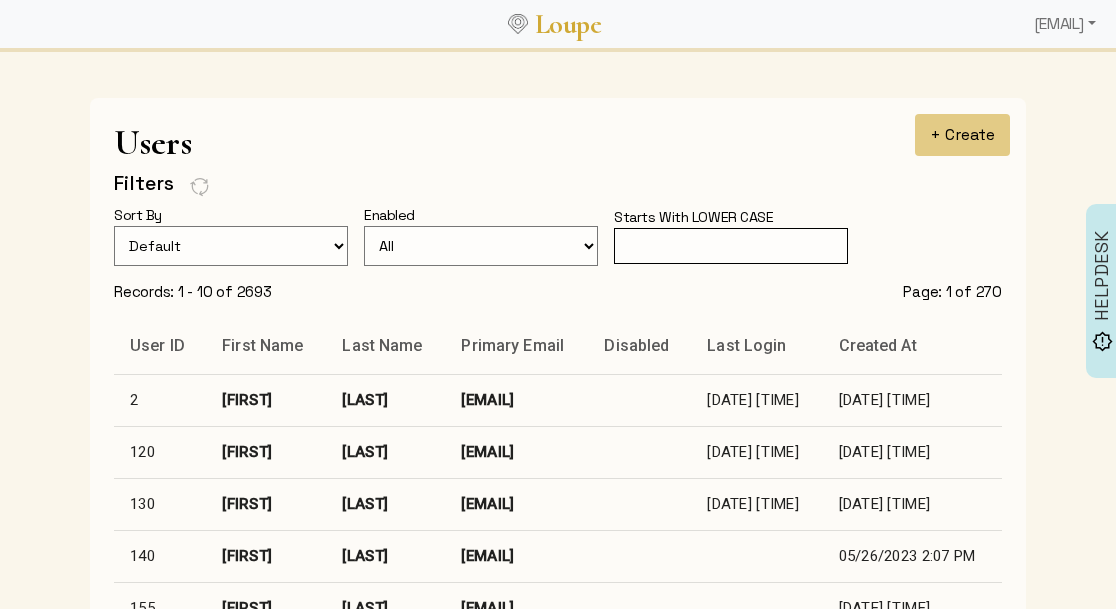 click at bounding box center [731, 246] 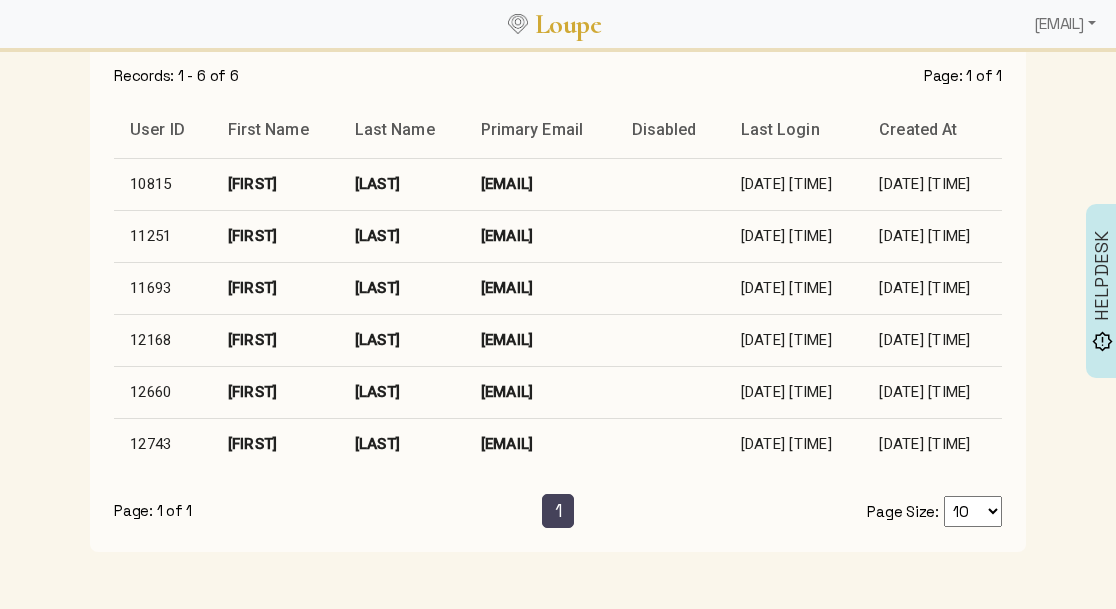 scroll, scrollTop: 216, scrollLeft: 0, axis: vertical 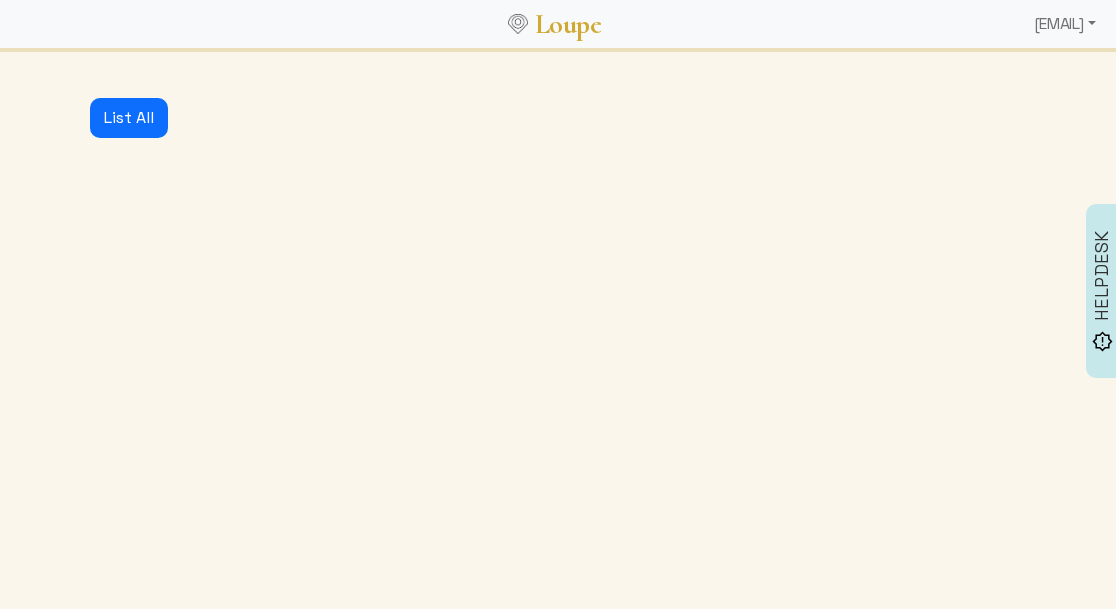 select 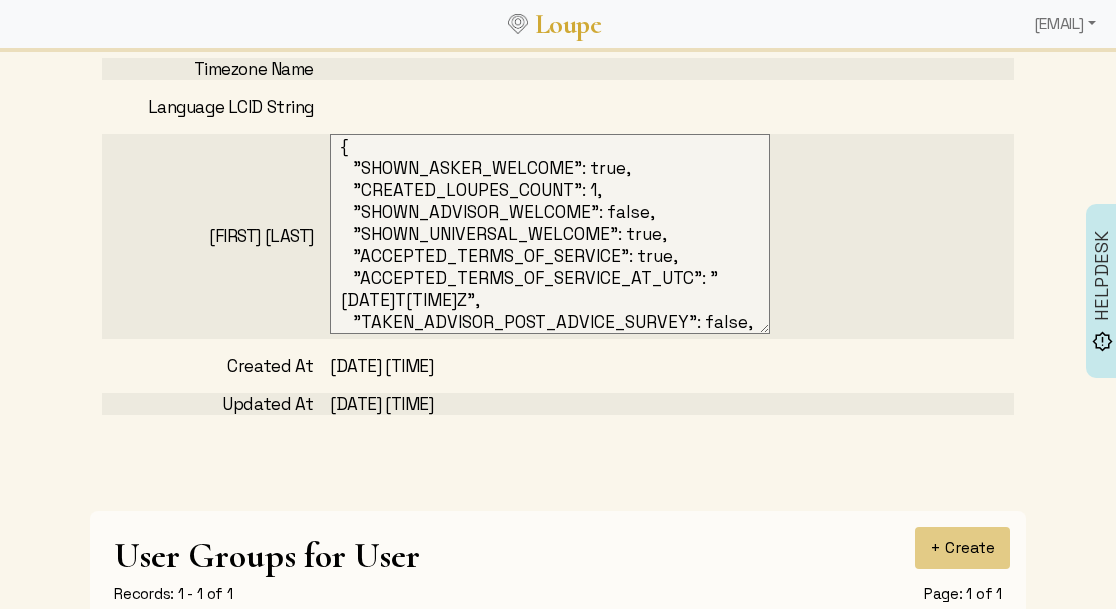 scroll, scrollTop: 460, scrollLeft: 0, axis: vertical 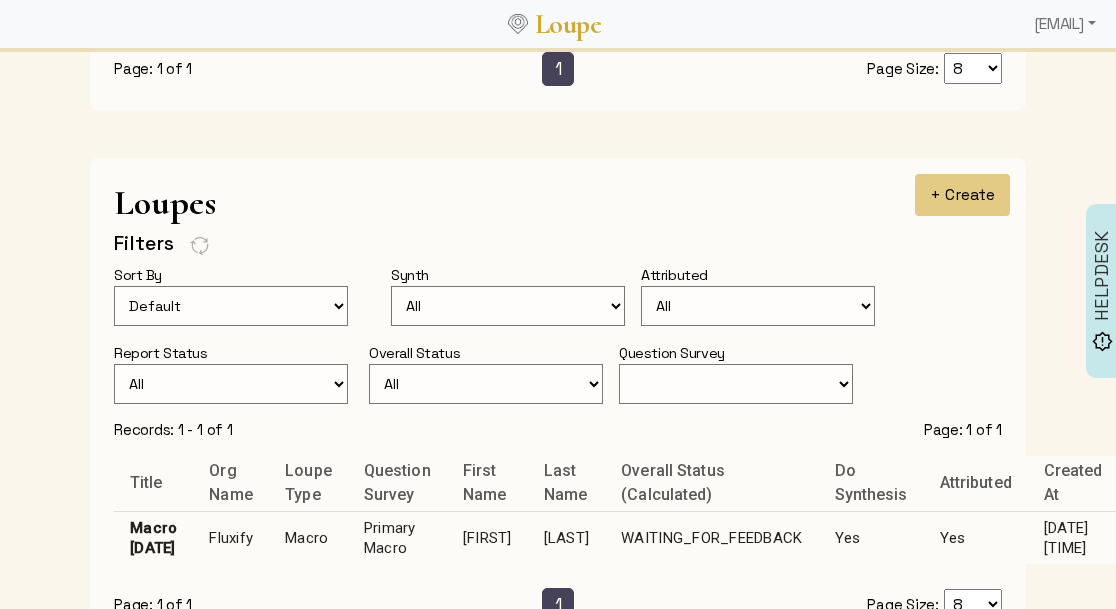click on "Macro" 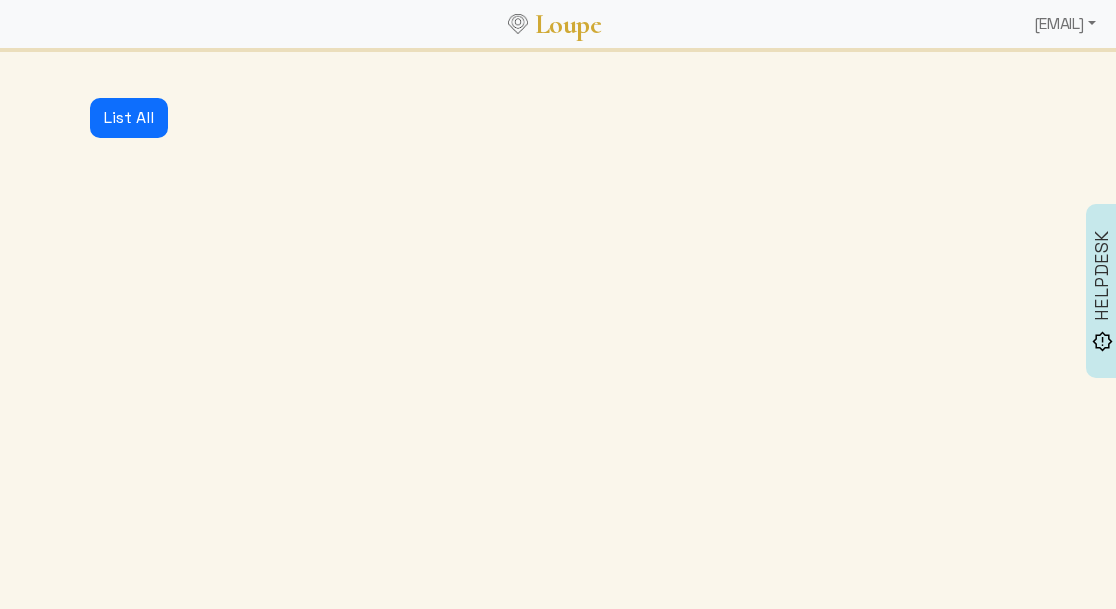 scroll, scrollTop: 0, scrollLeft: 0, axis: both 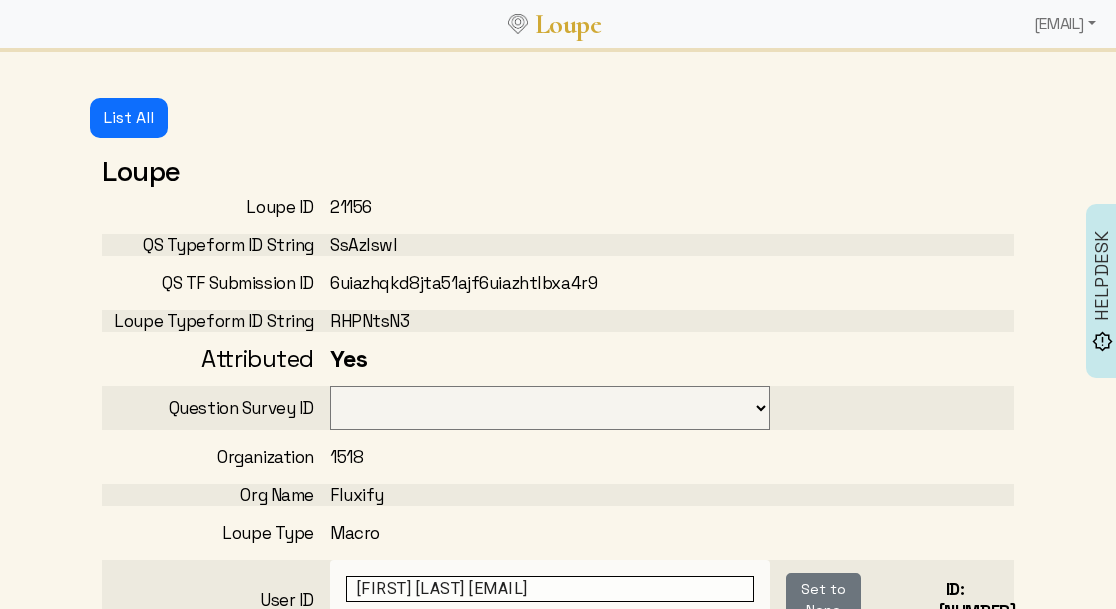 select on "3001" 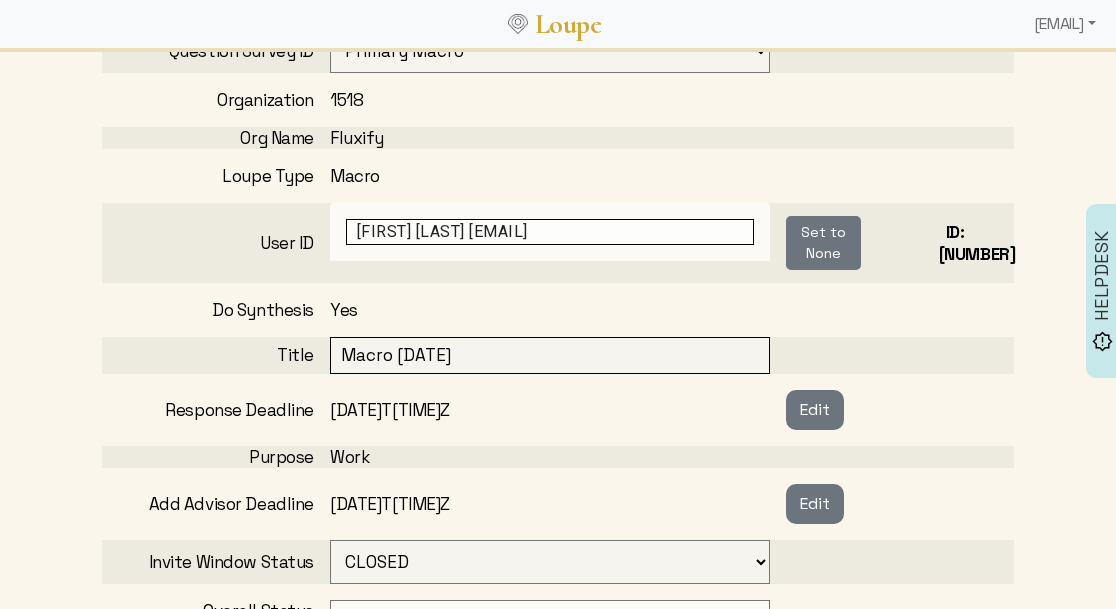 scroll, scrollTop: 0, scrollLeft: 0, axis: both 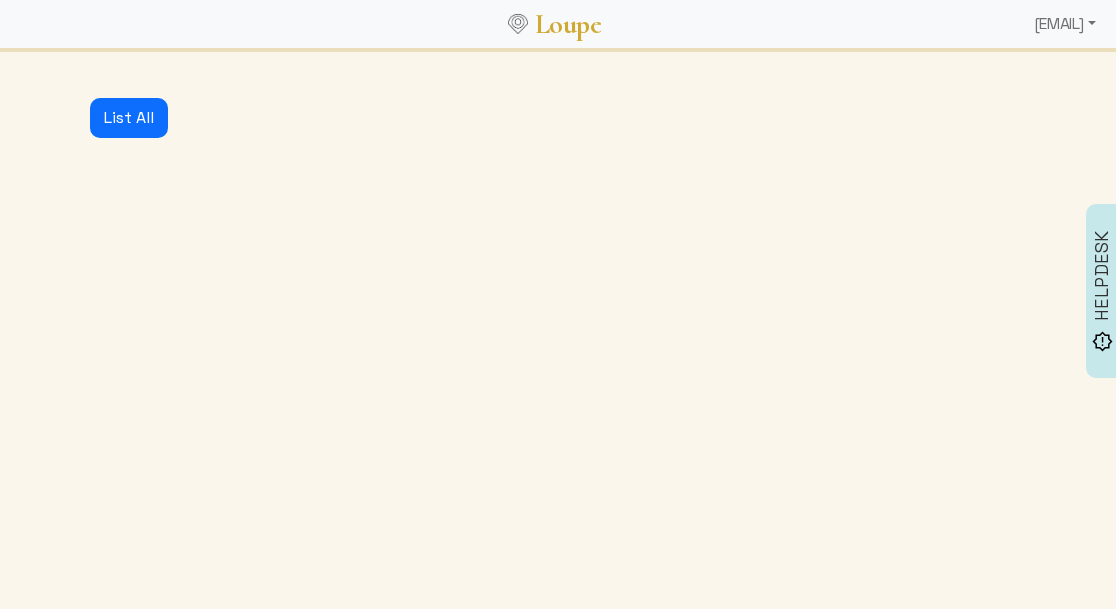 select 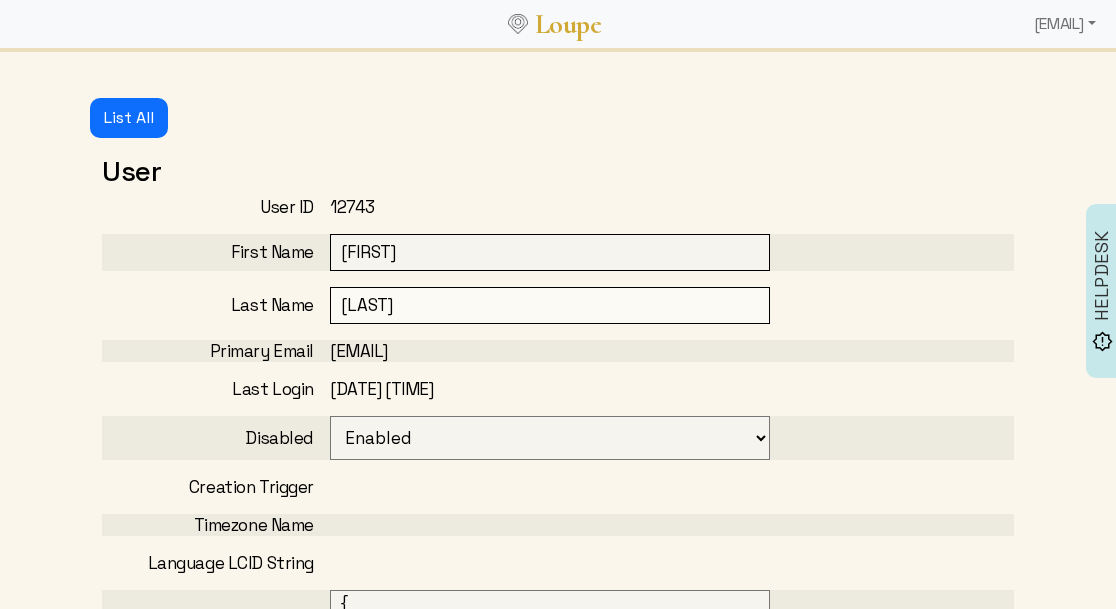 drag, startPoint x: 515, startPoint y: 309, endPoint x: 316, endPoint y: 307, distance: 199.01006 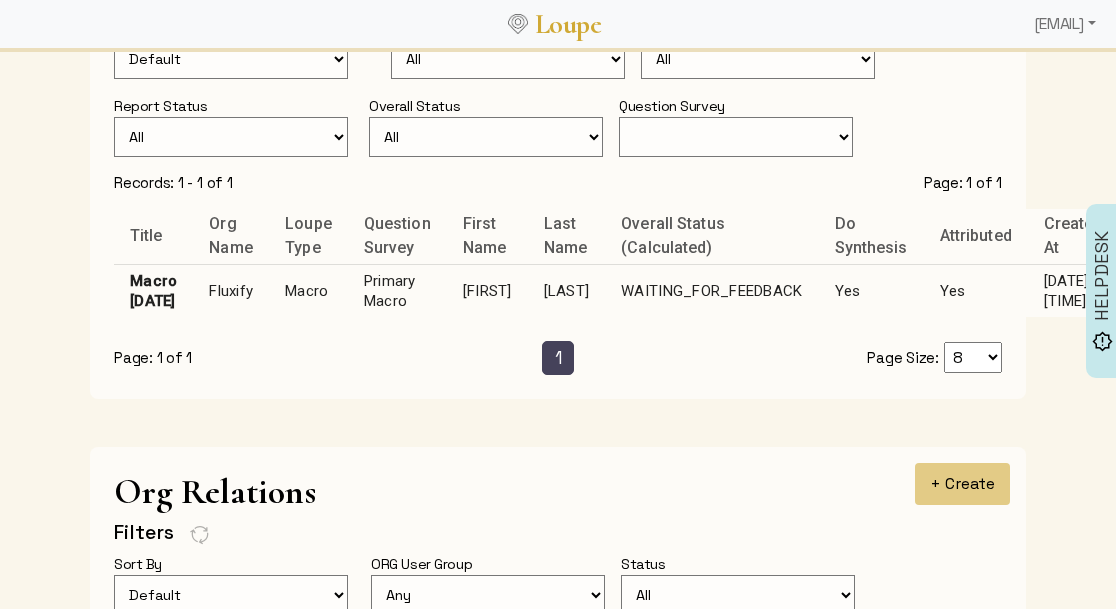 scroll, scrollTop: 1413, scrollLeft: 0, axis: vertical 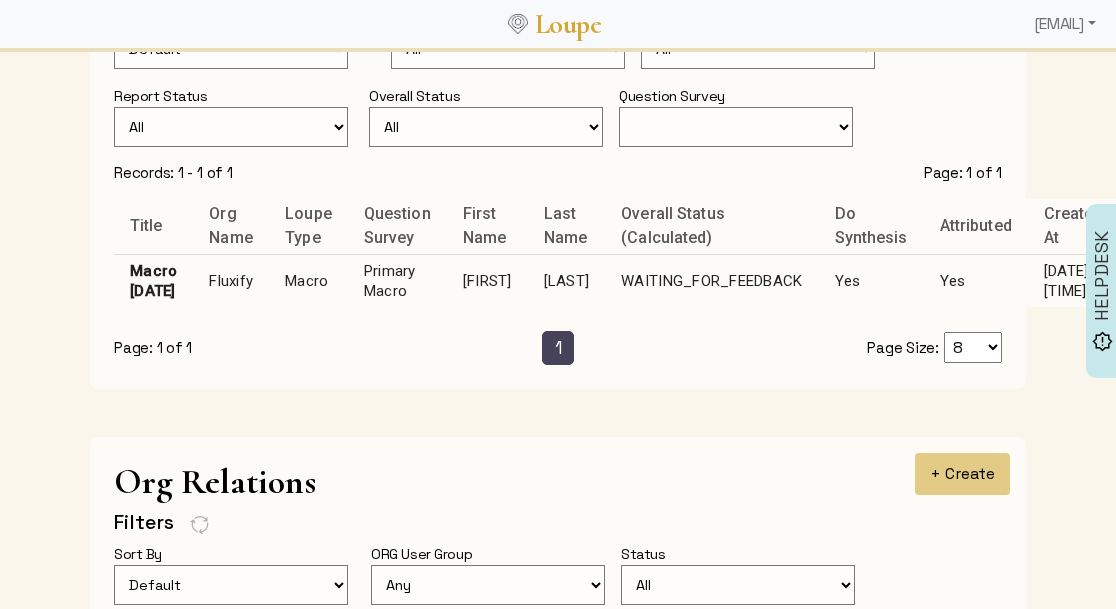 click on "Fluxify" 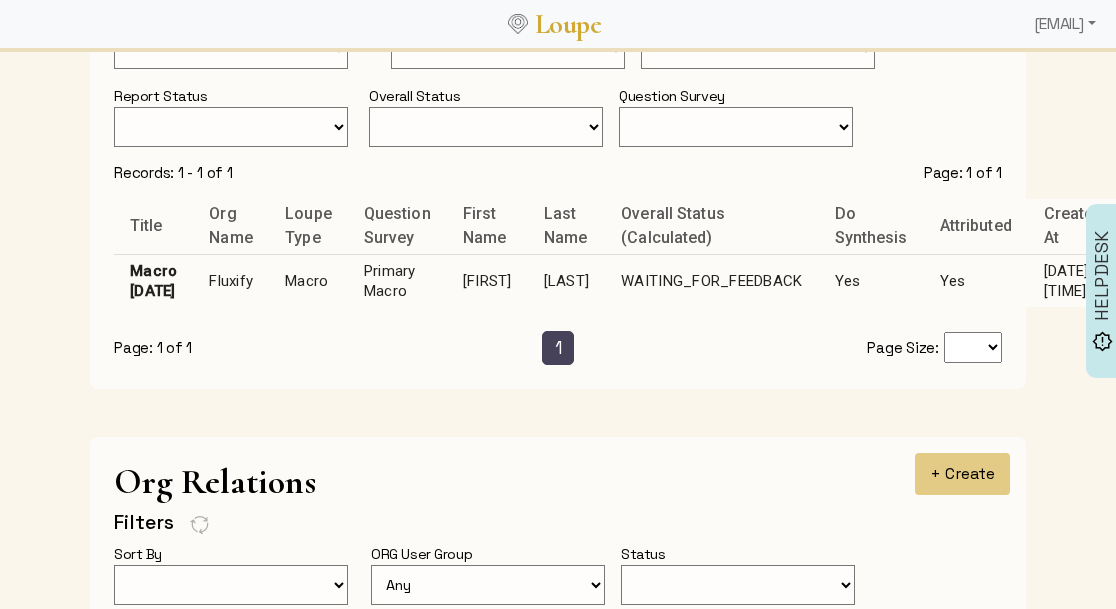 scroll, scrollTop: 0, scrollLeft: 0, axis: both 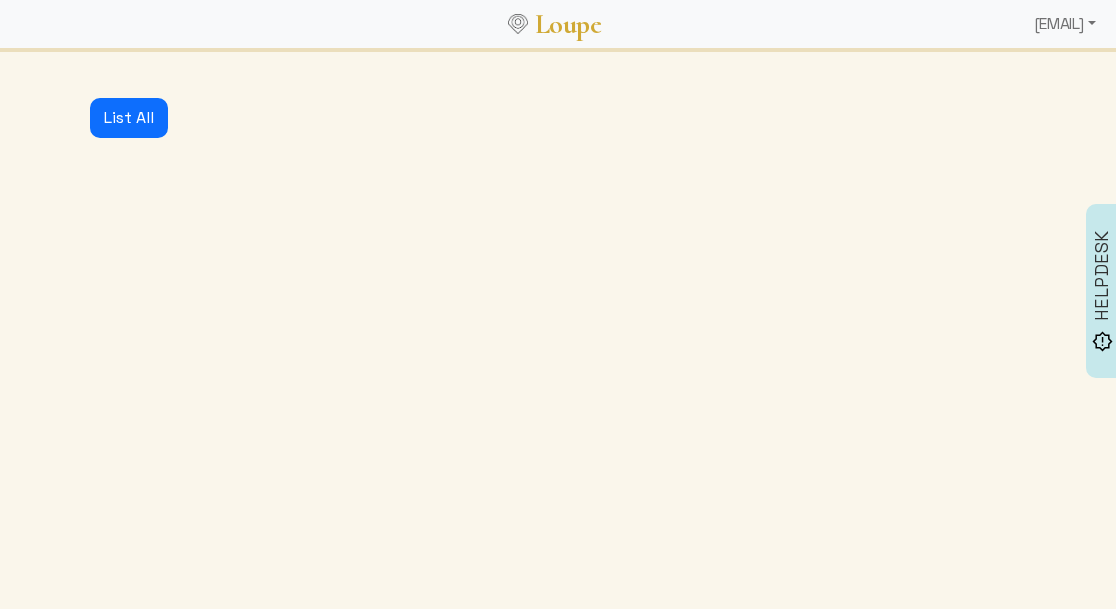 select on "1: CLOSED" 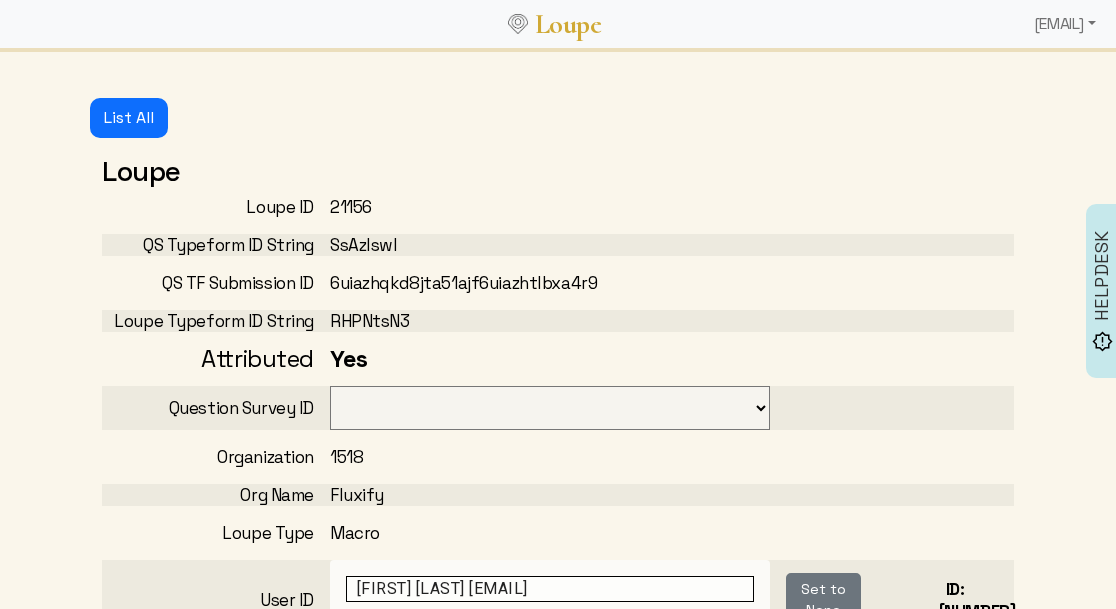 select on "3001" 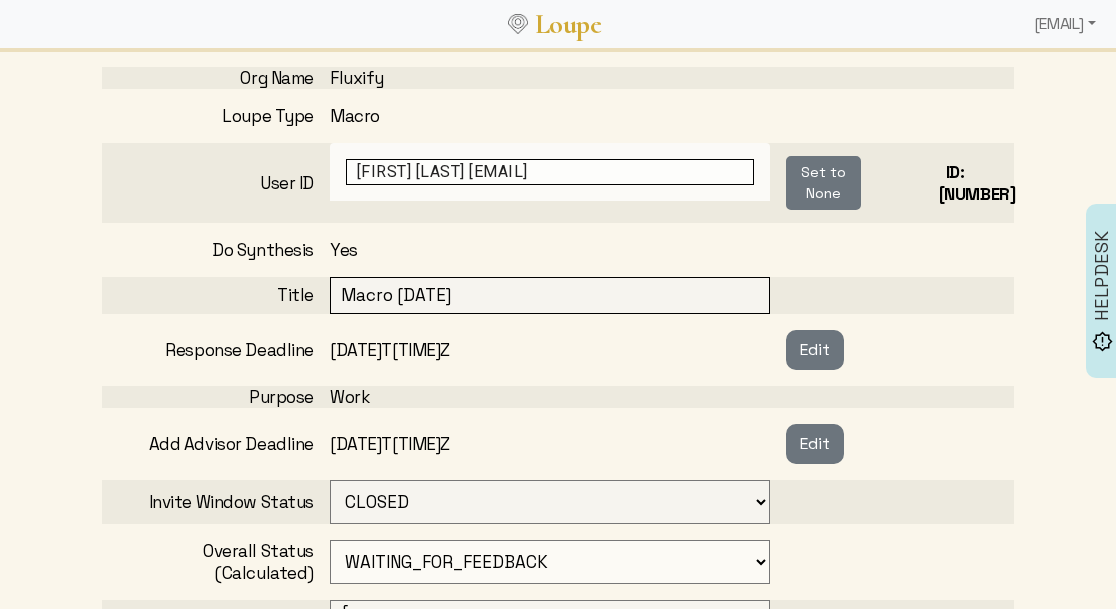 scroll, scrollTop: 413, scrollLeft: 0, axis: vertical 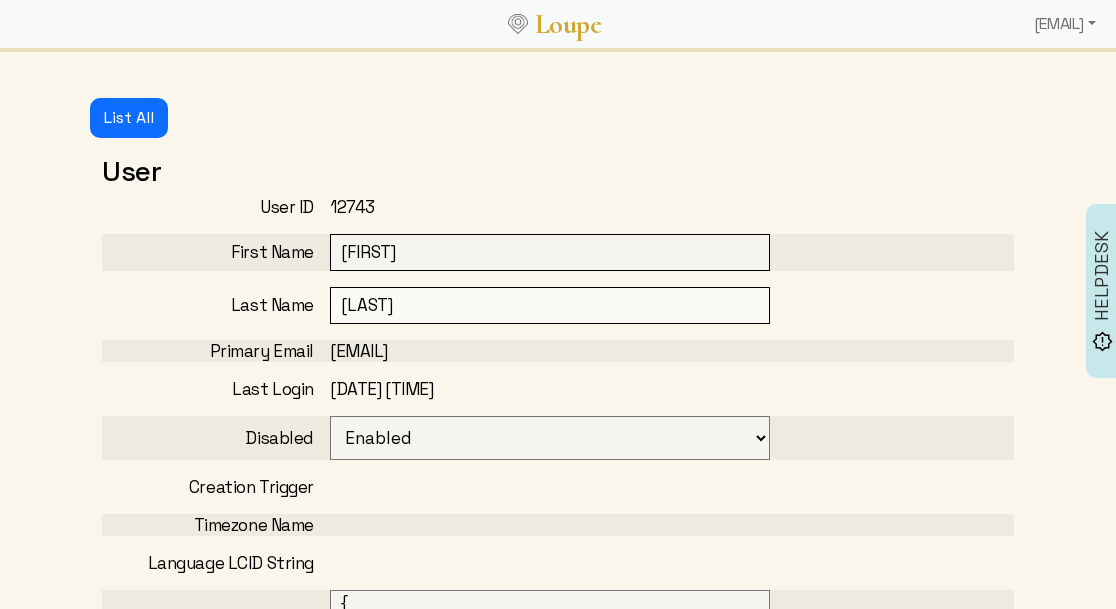 select 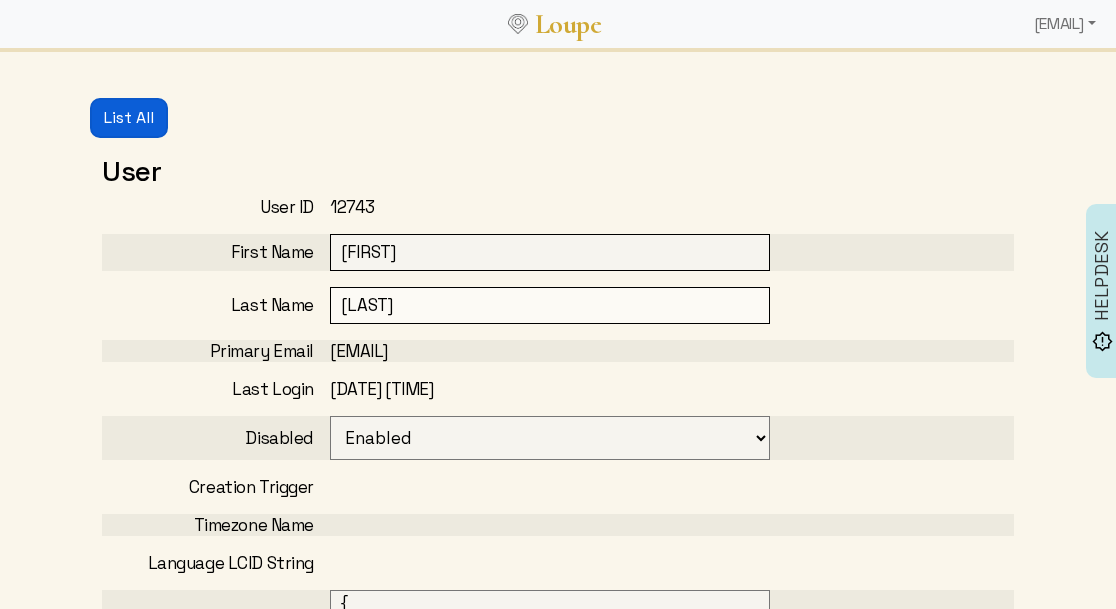 click on "List All" 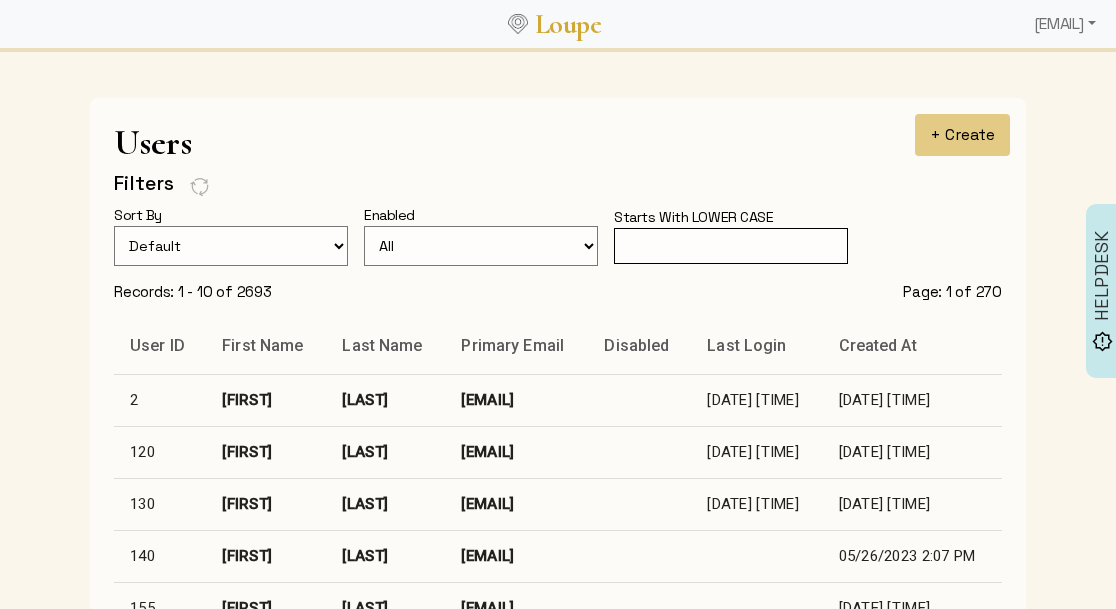 click at bounding box center [731, 246] 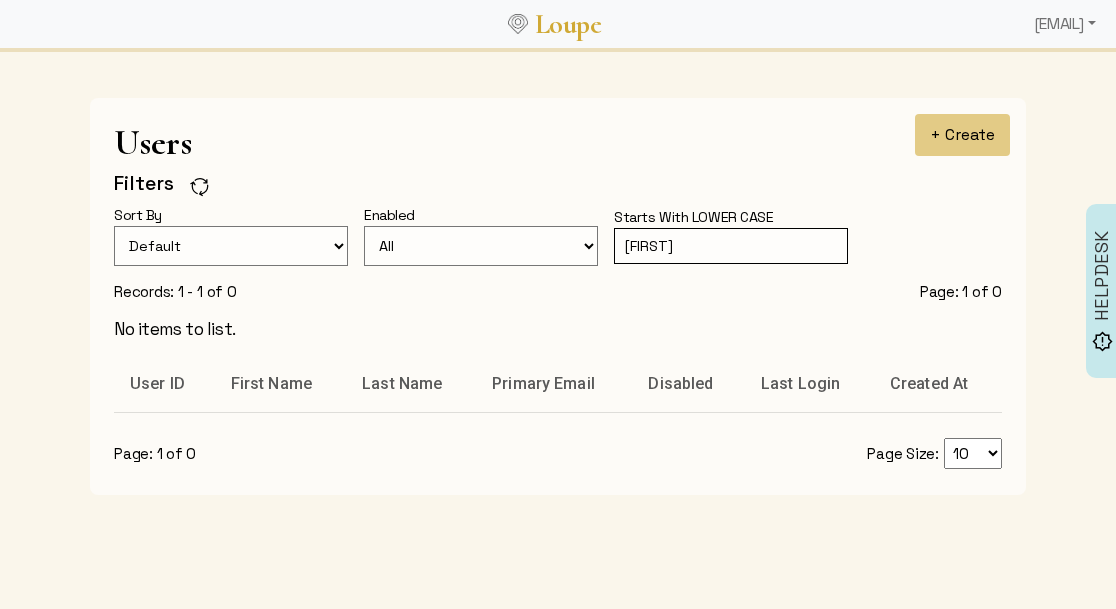 type on "d" 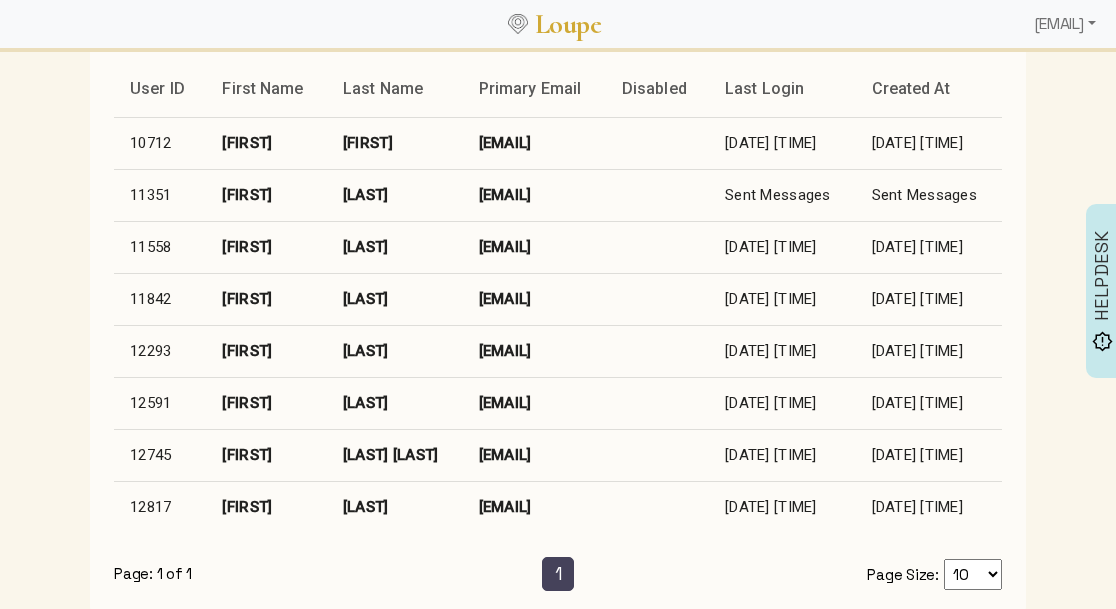 scroll, scrollTop: 276, scrollLeft: 0, axis: vertical 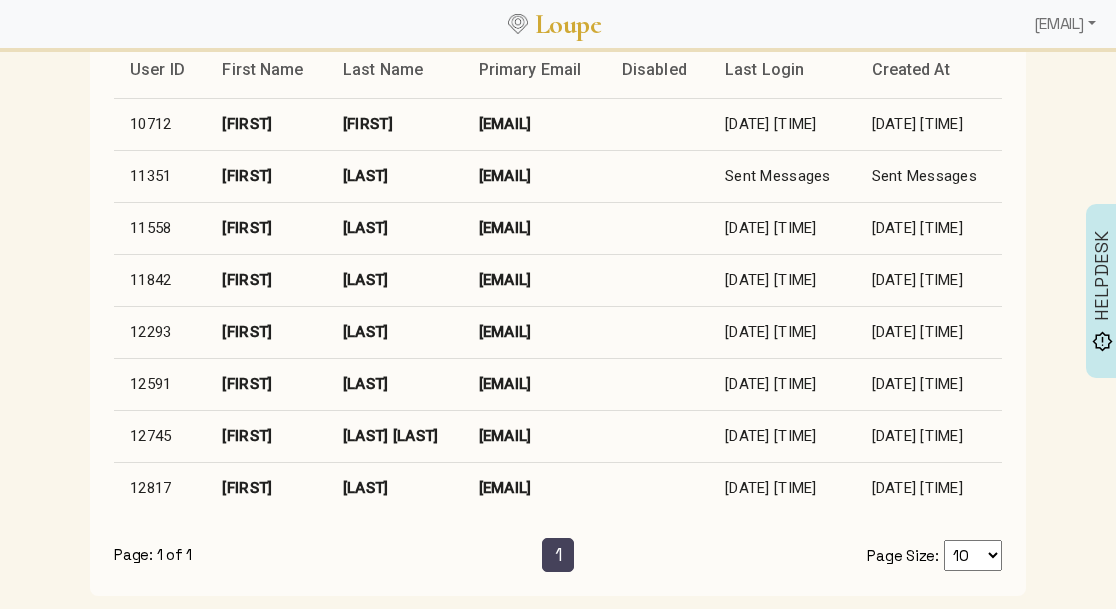 type on "[FIRST]" 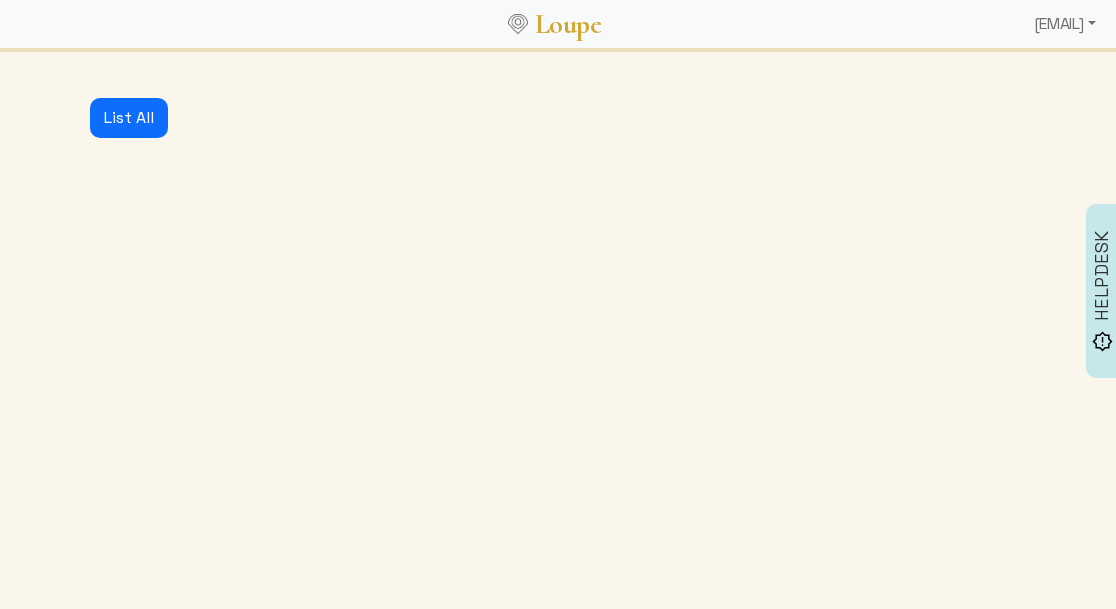 scroll, scrollTop: 0, scrollLeft: 0, axis: both 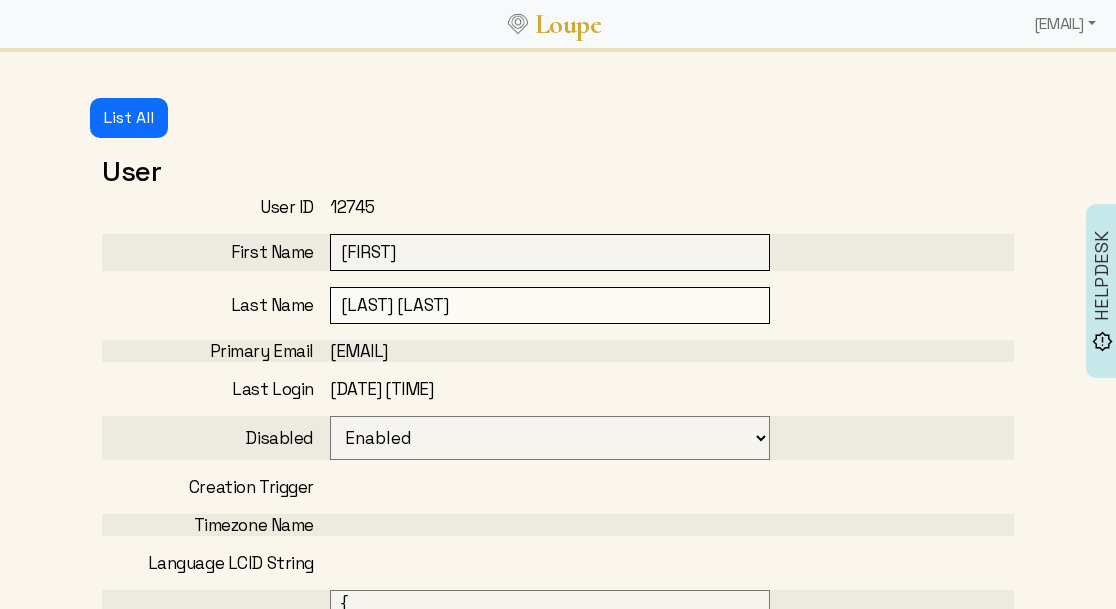 select 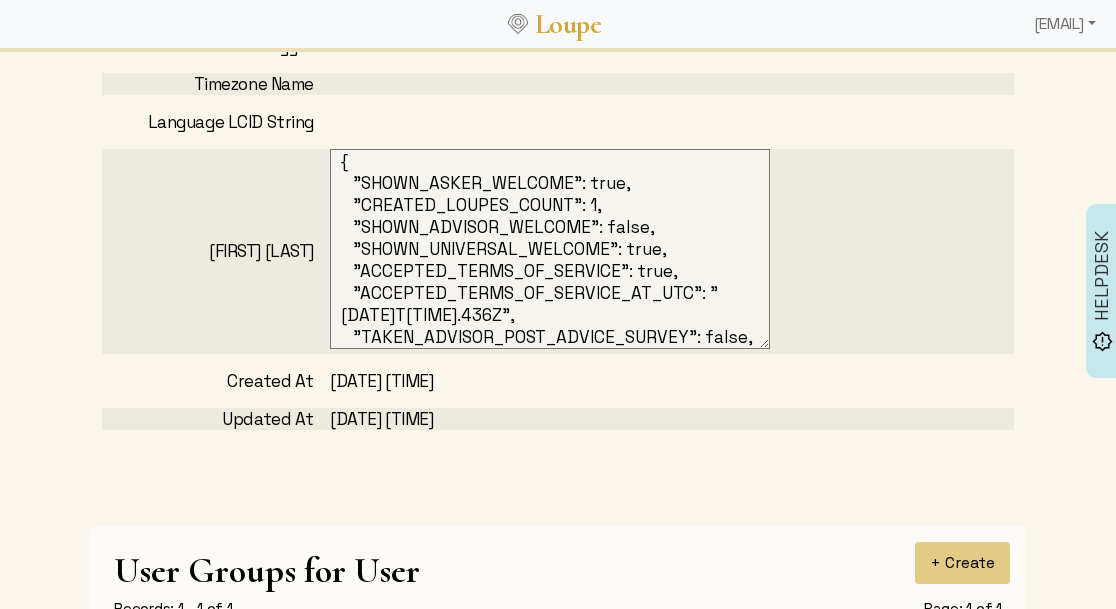 scroll, scrollTop: 448, scrollLeft: 0, axis: vertical 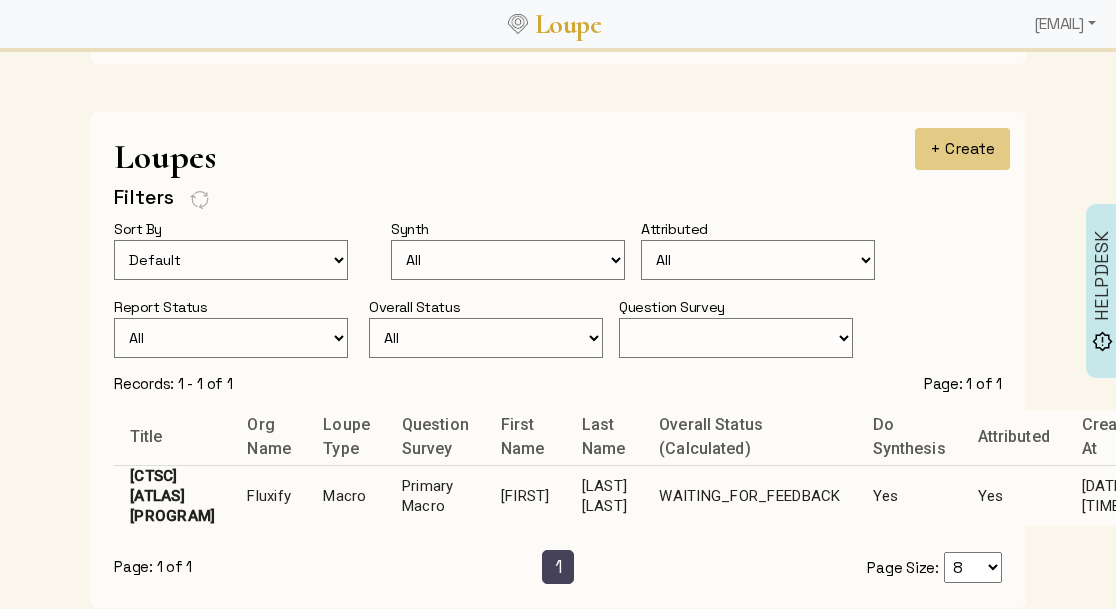 click on "Primary Macro" 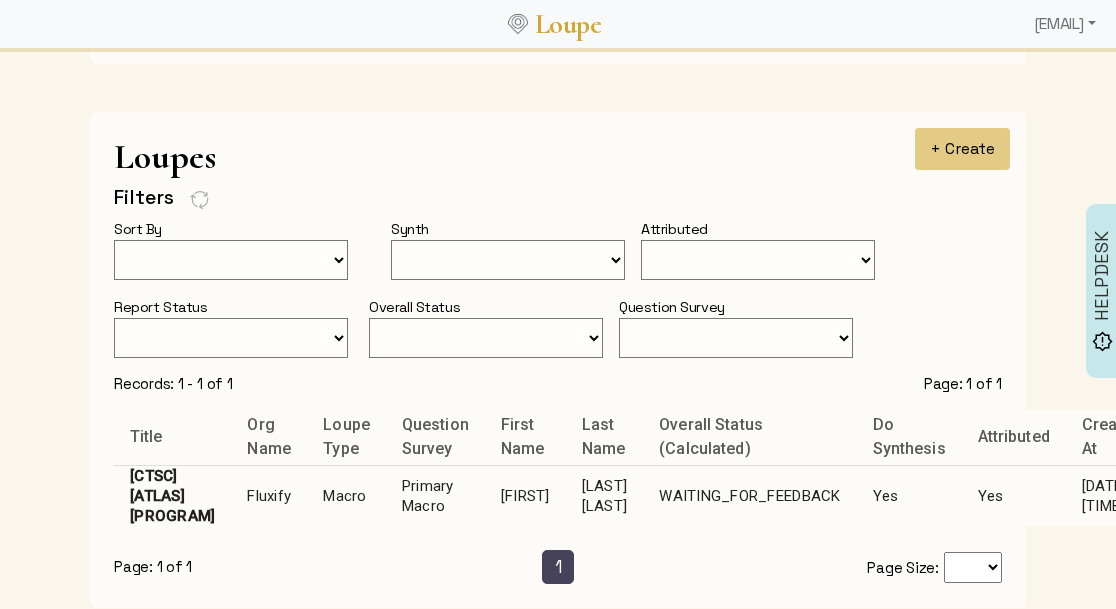 scroll, scrollTop: 0, scrollLeft: 0, axis: both 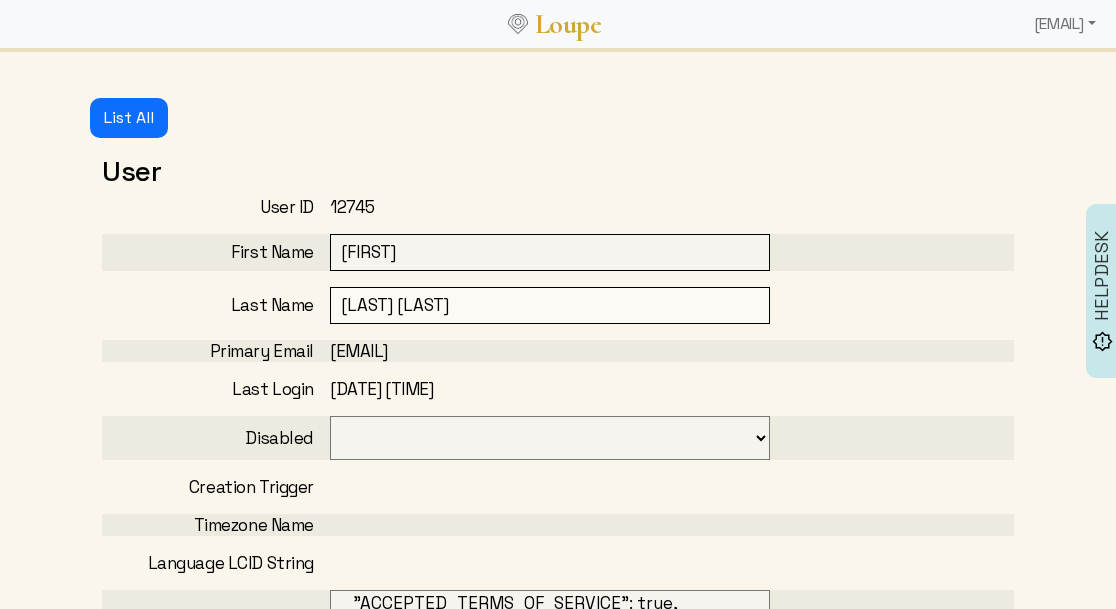 select on "3001" 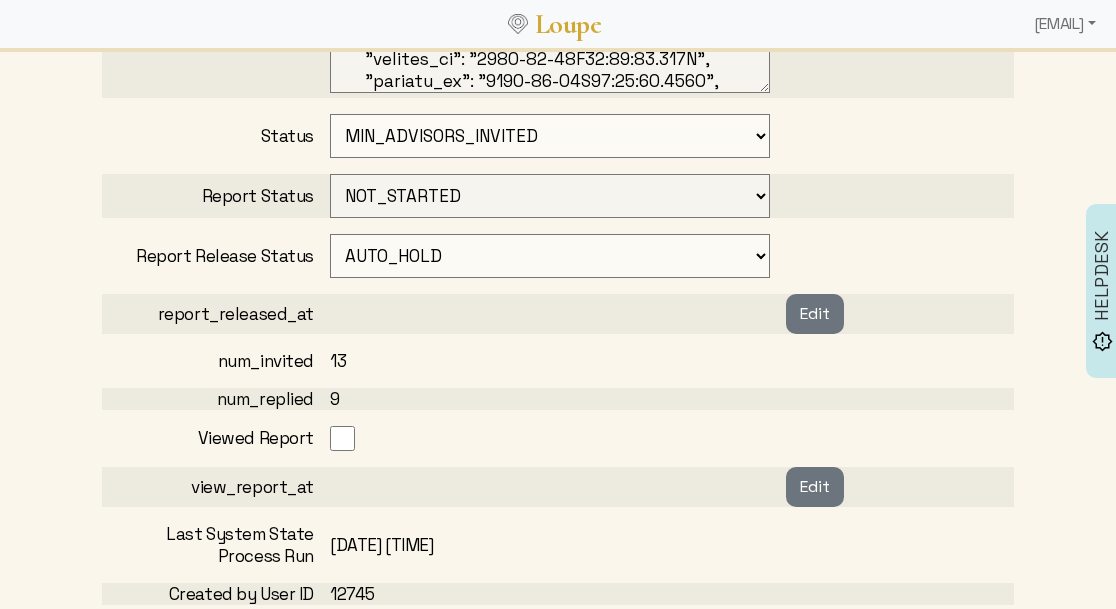 scroll, scrollTop: 1565, scrollLeft: 0, axis: vertical 